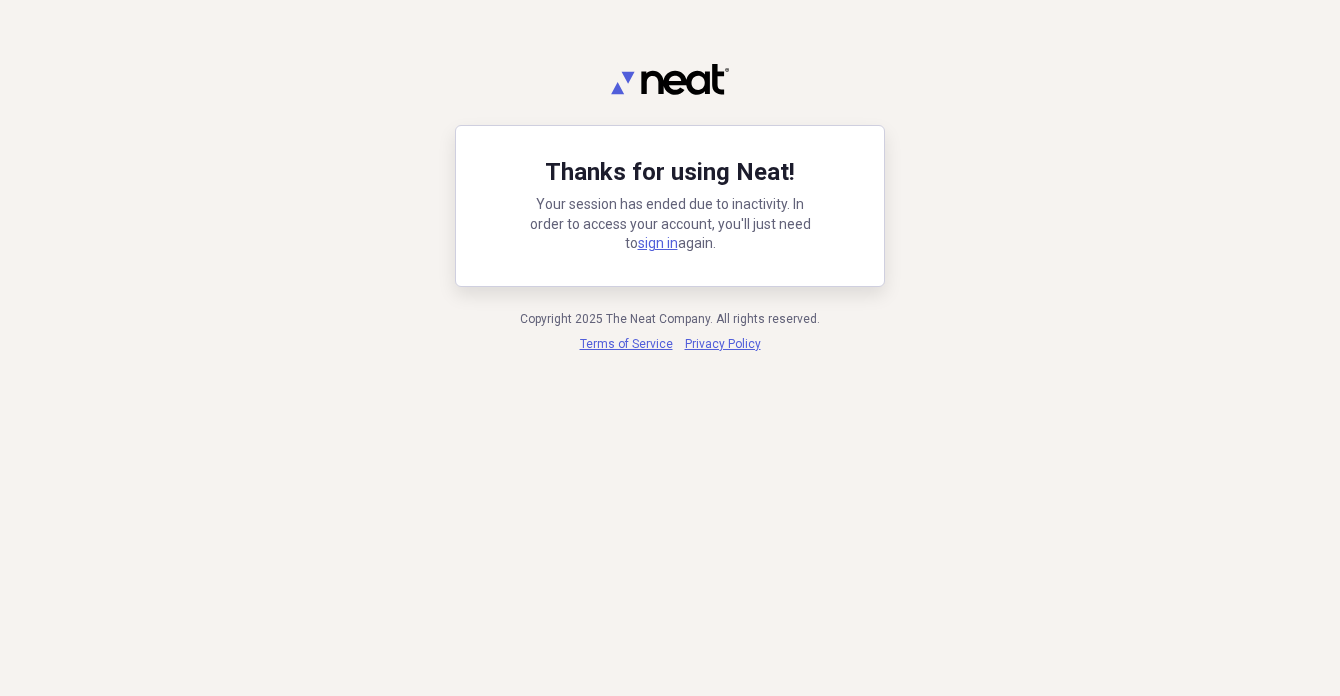 scroll, scrollTop: 1, scrollLeft: 0, axis: vertical 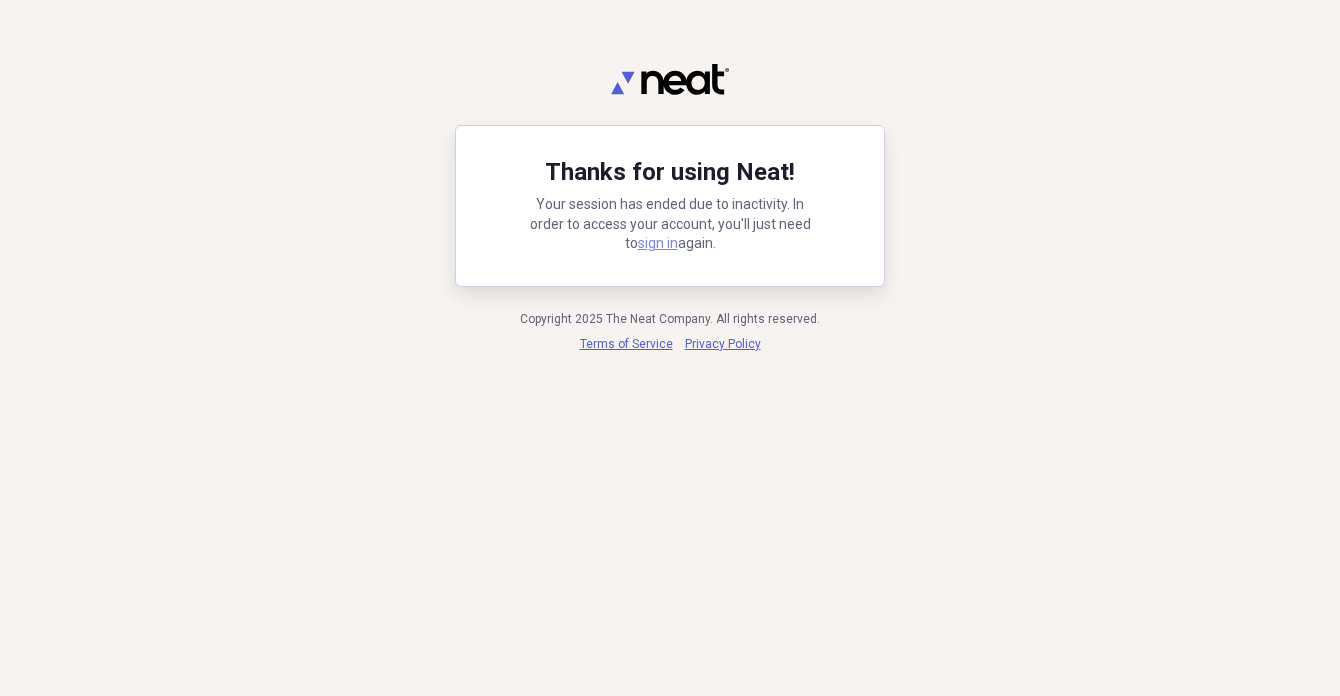 click on "sign in" at bounding box center (658, 243) 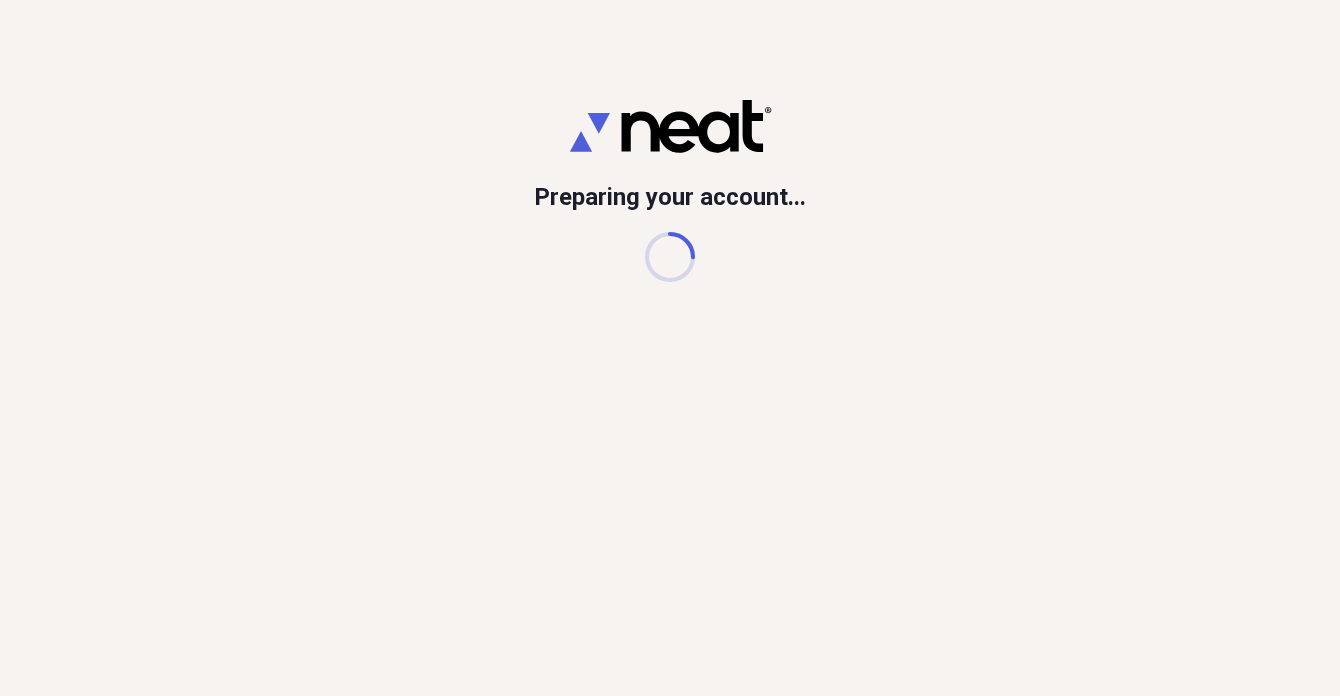 scroll, scrollTop: 0, scrollLeft: 0, axis: both 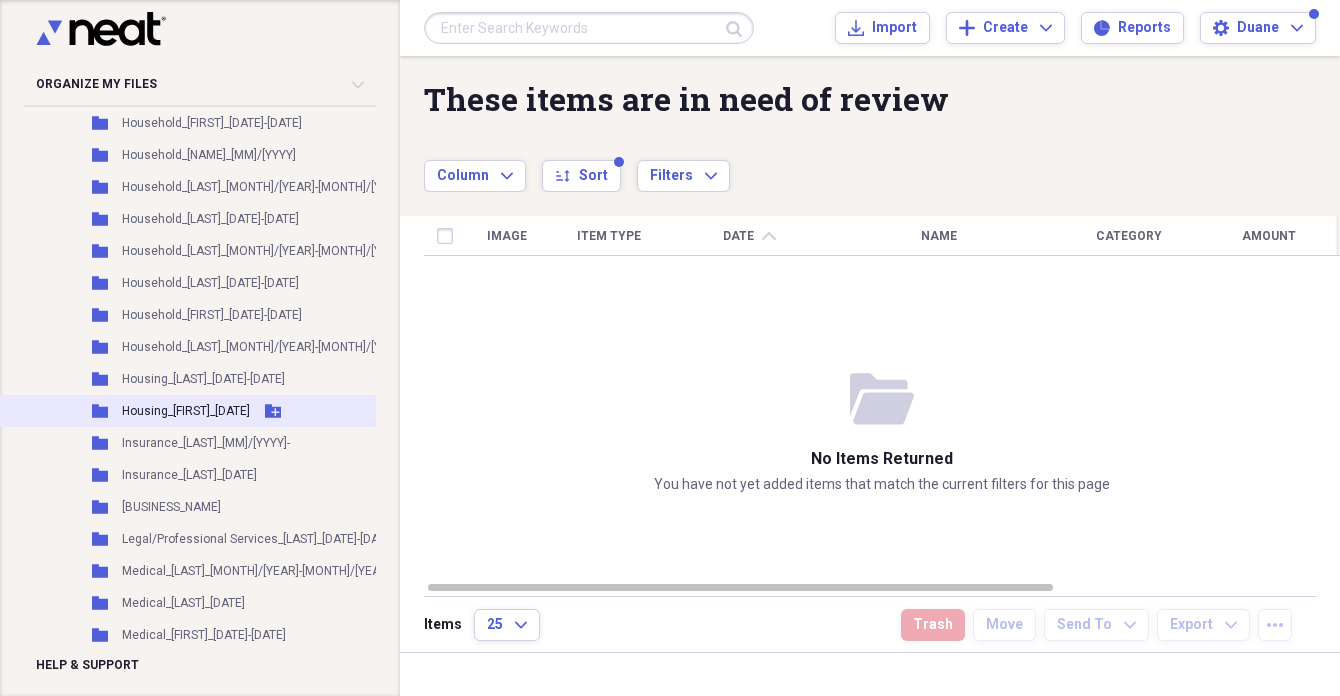 click on "Housing_[FIRST]_[DATE]" at bounding box center [186, 411] 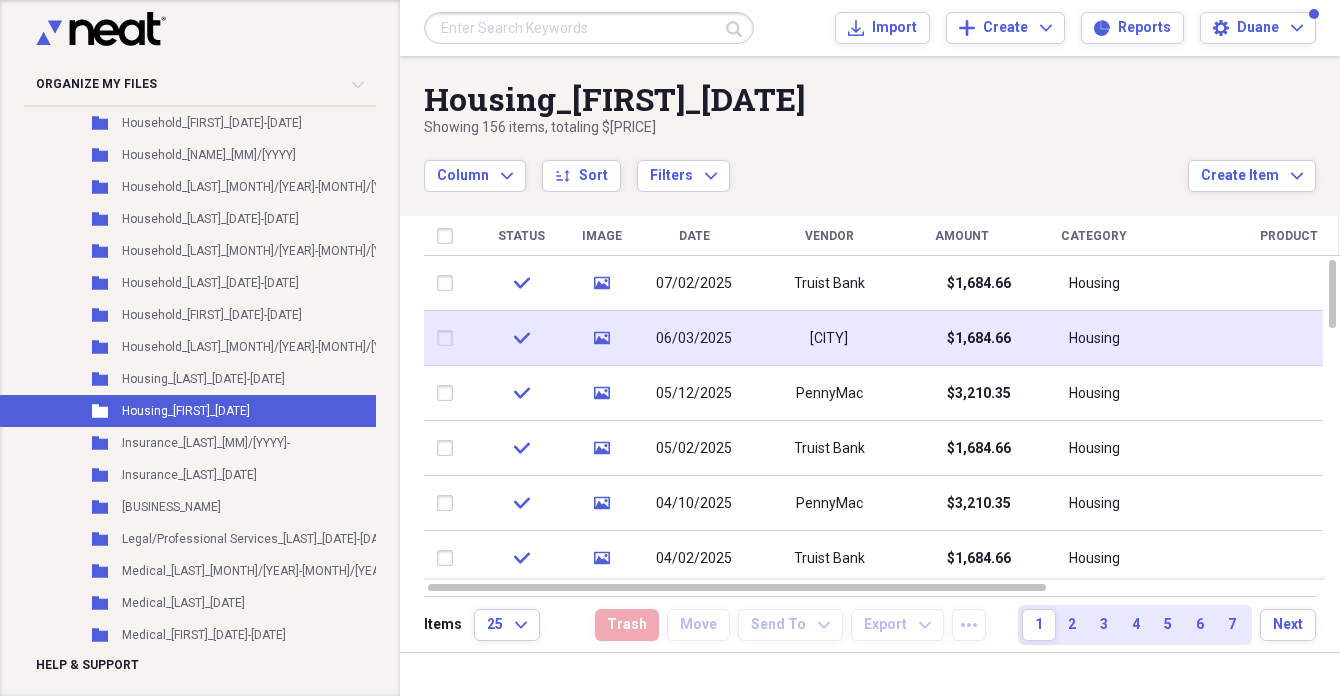 click on "[CITY]" at bounding box center [829, 339] 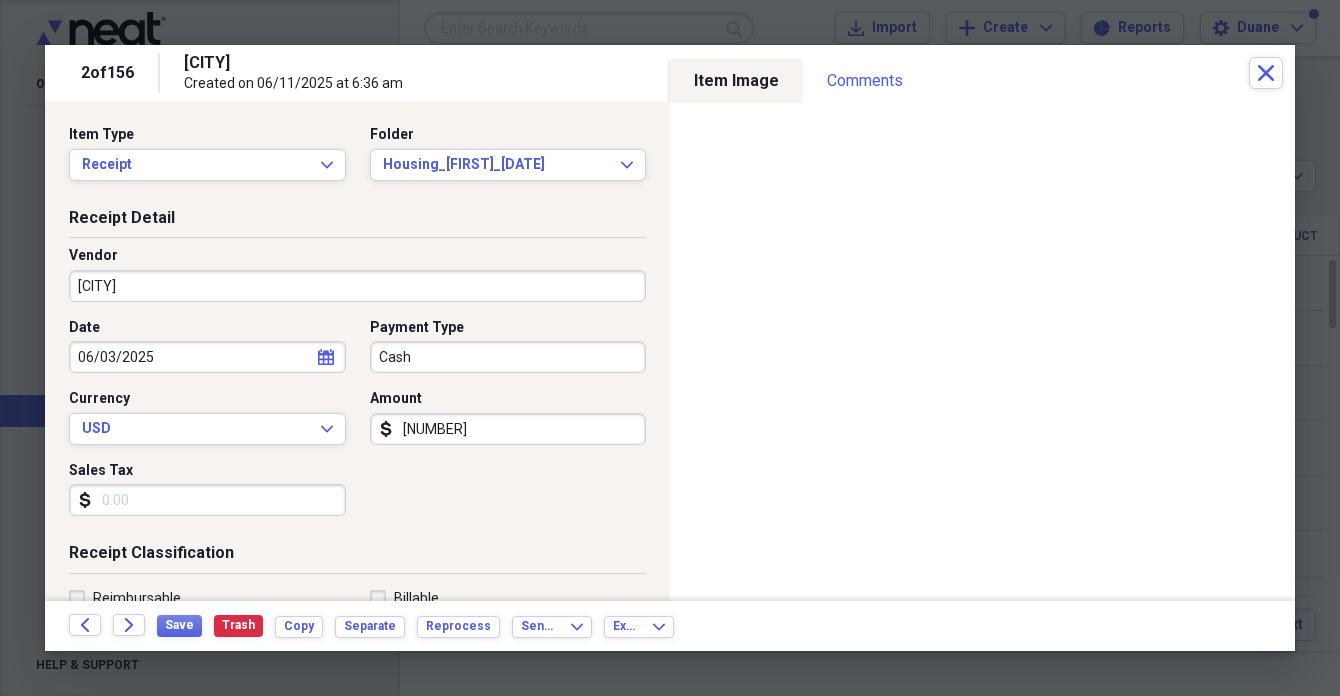 click on "[CITY]" at bounding box center [357, 286] 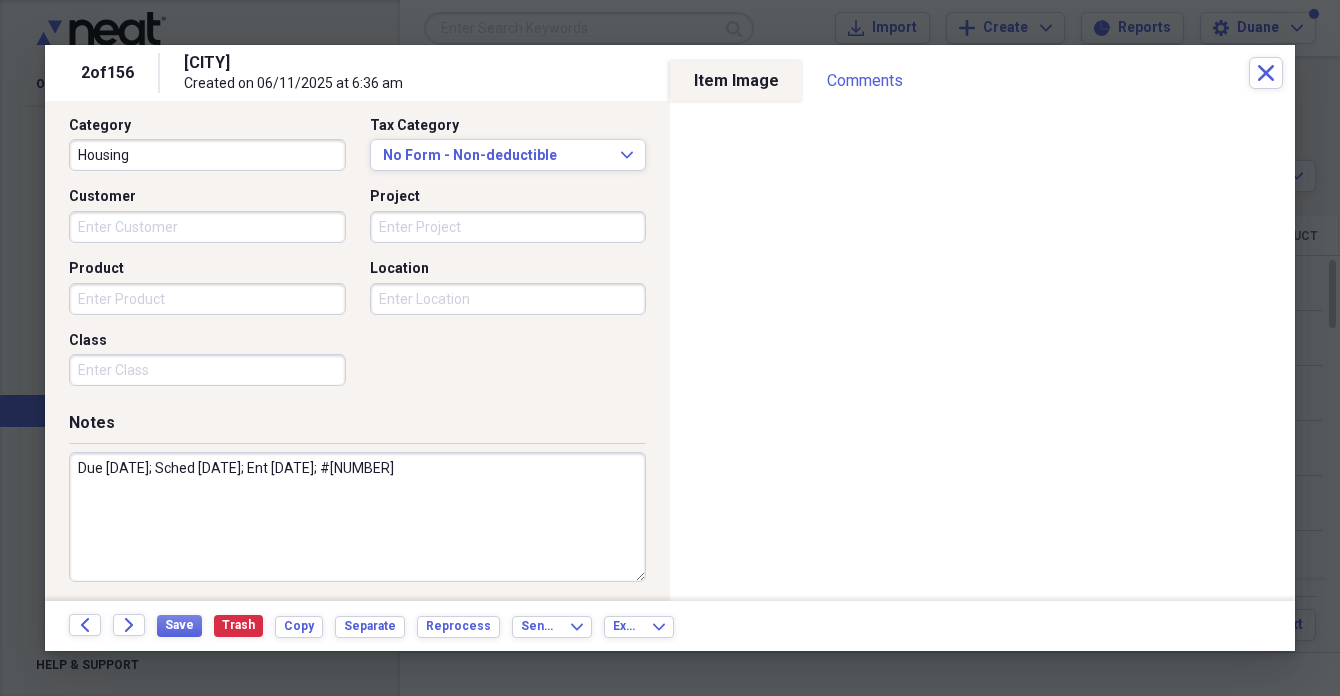 scroll, scrollTop: 508, scrollLeft: 0, axis: vertical 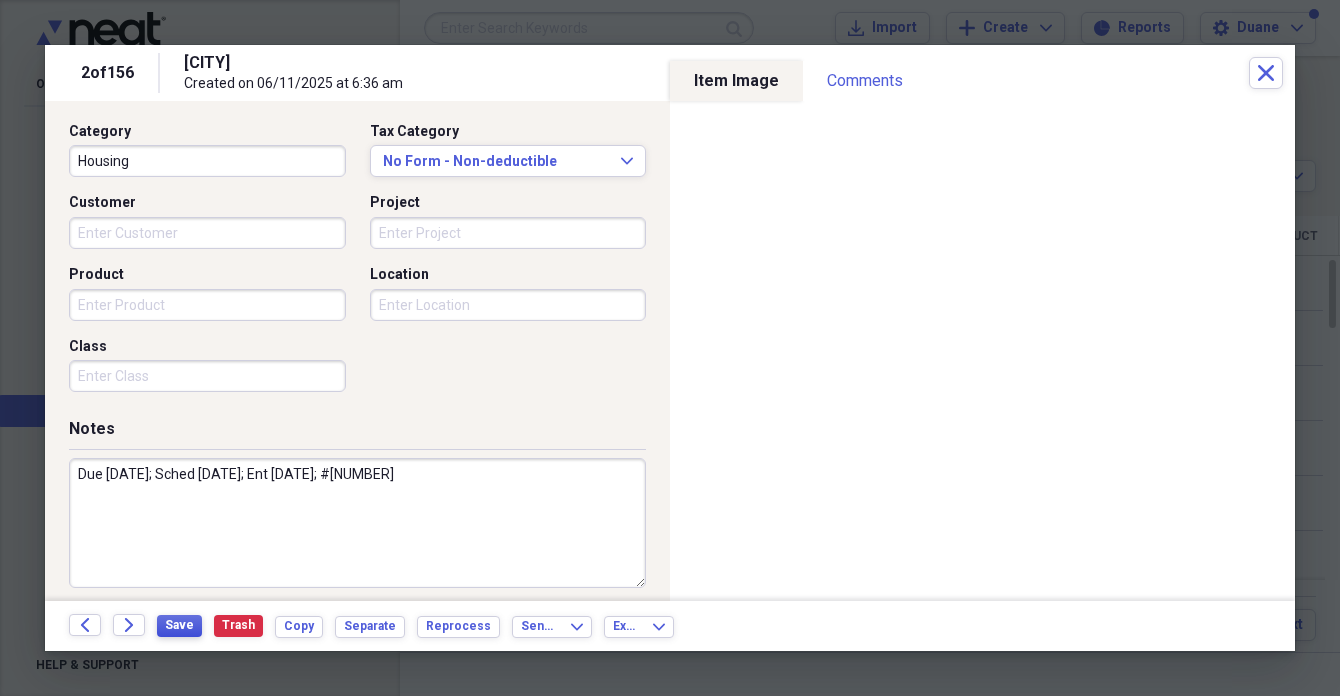 type on "Truist Bank" 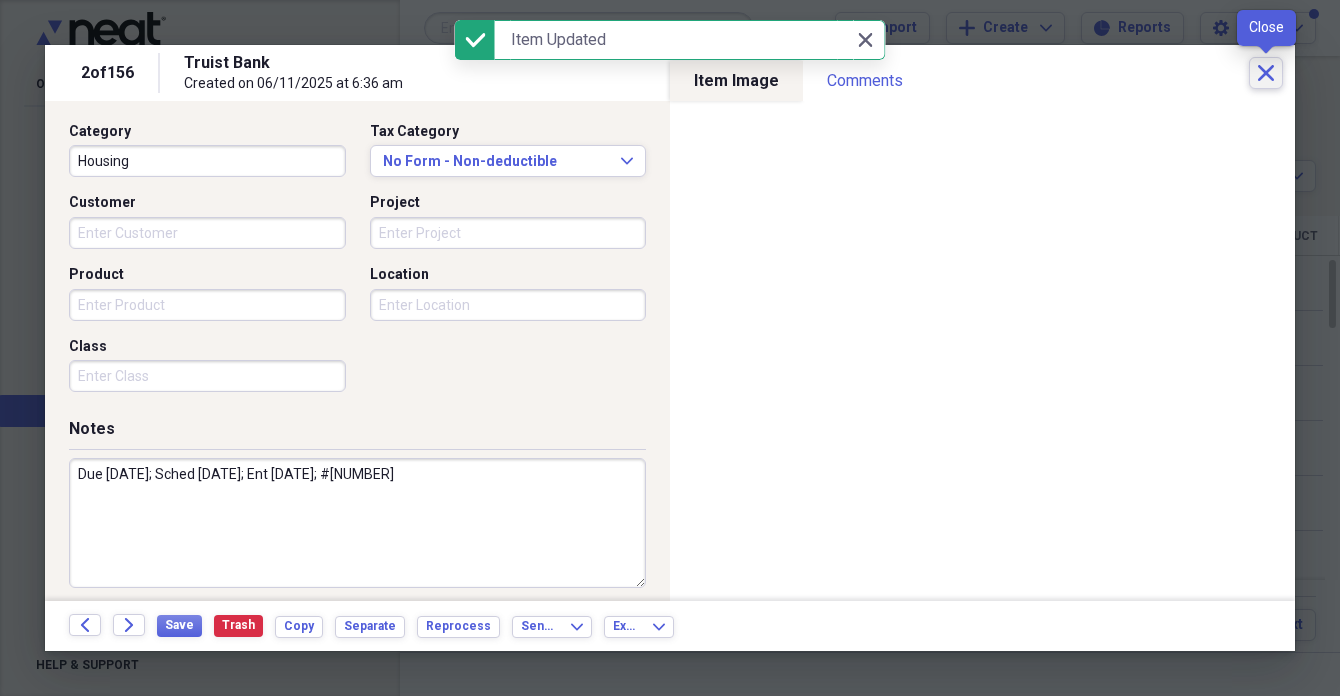 click on "Close" 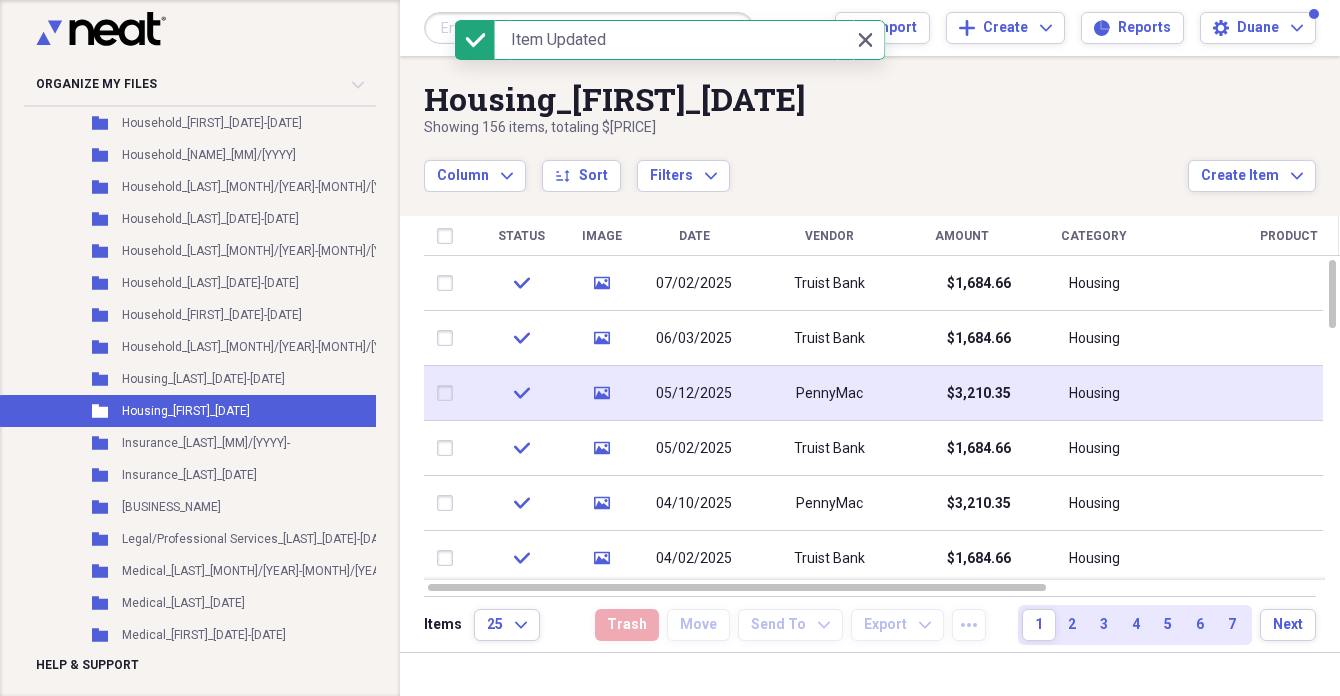 click on "PennyMac" at bounding box center (829, 394) 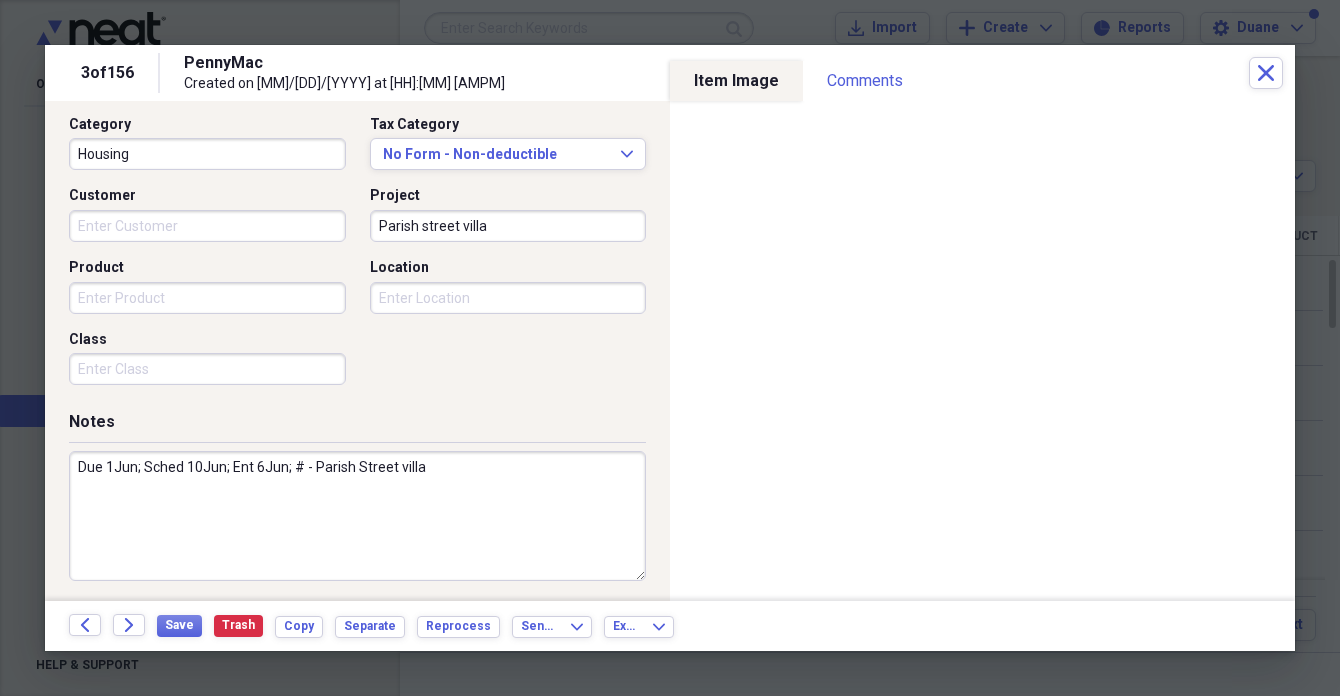 scroll, scrollTop: 514, scrollLeft: 0, axis: vertical 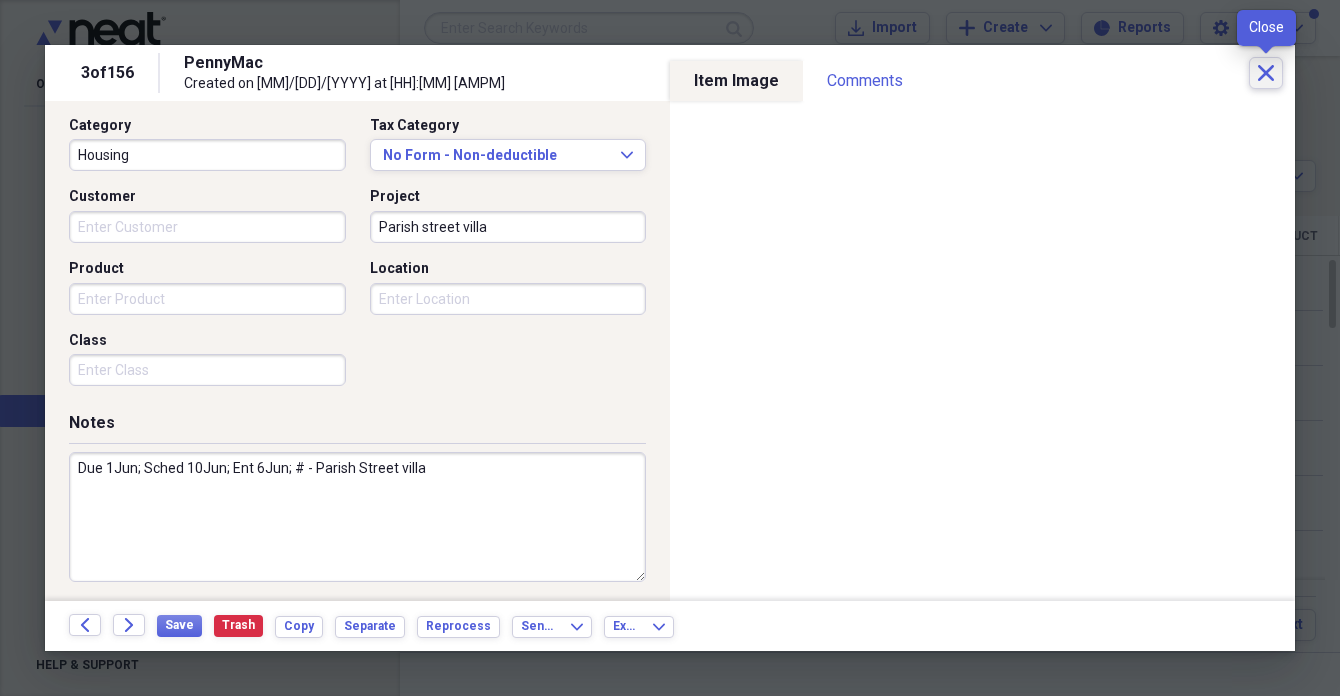 click on "Close" 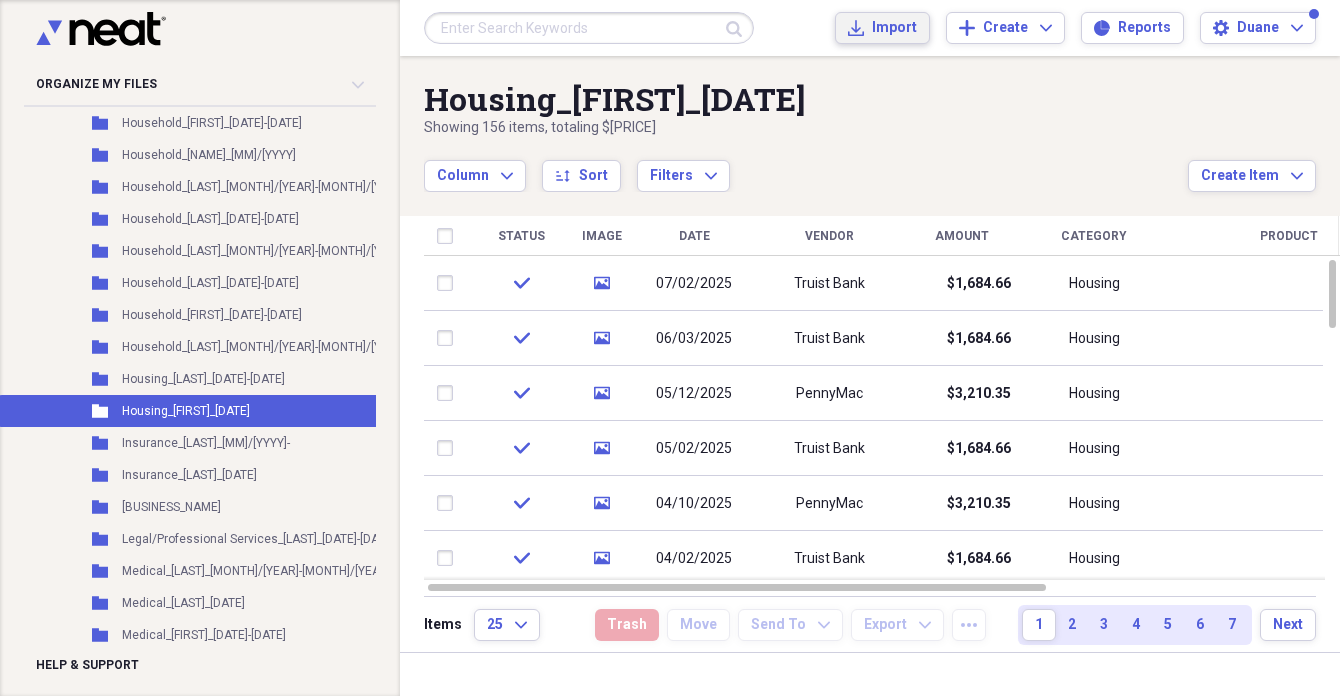 click on "Import" at bounding box center [894, 28] 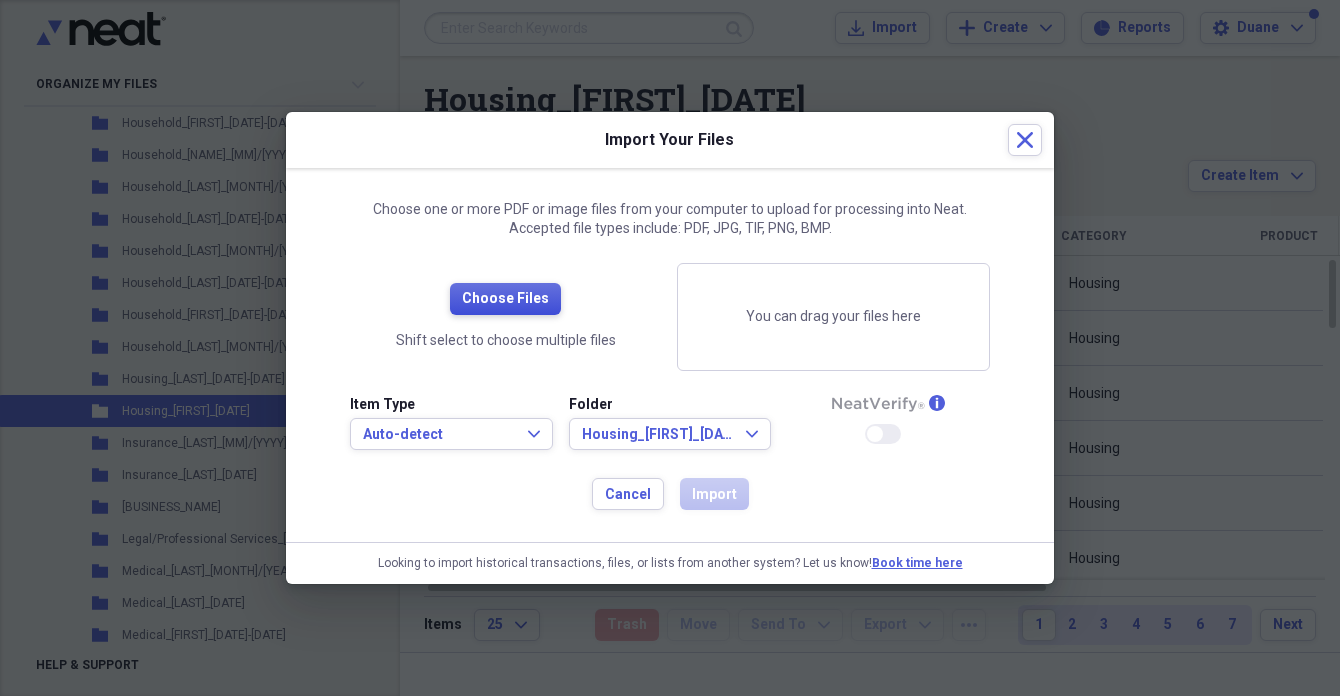 click on "Choose Files" at bounding box center (505, 299) 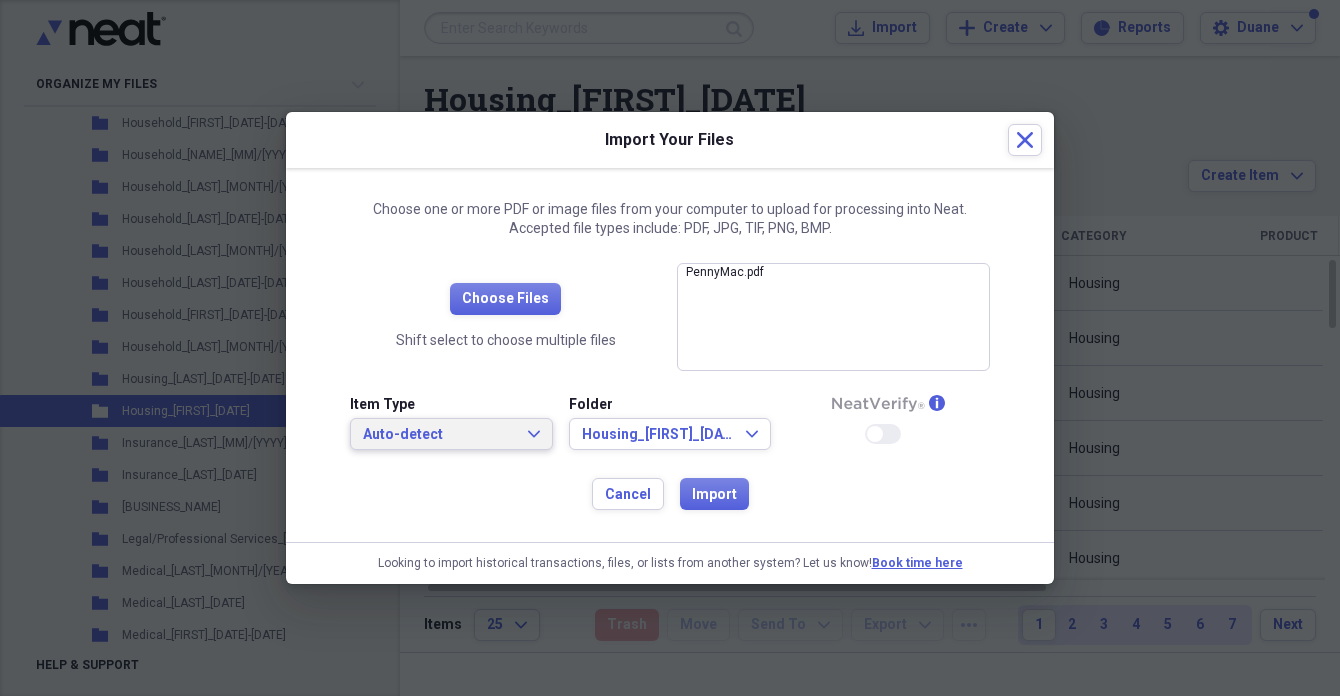click on "Expand" 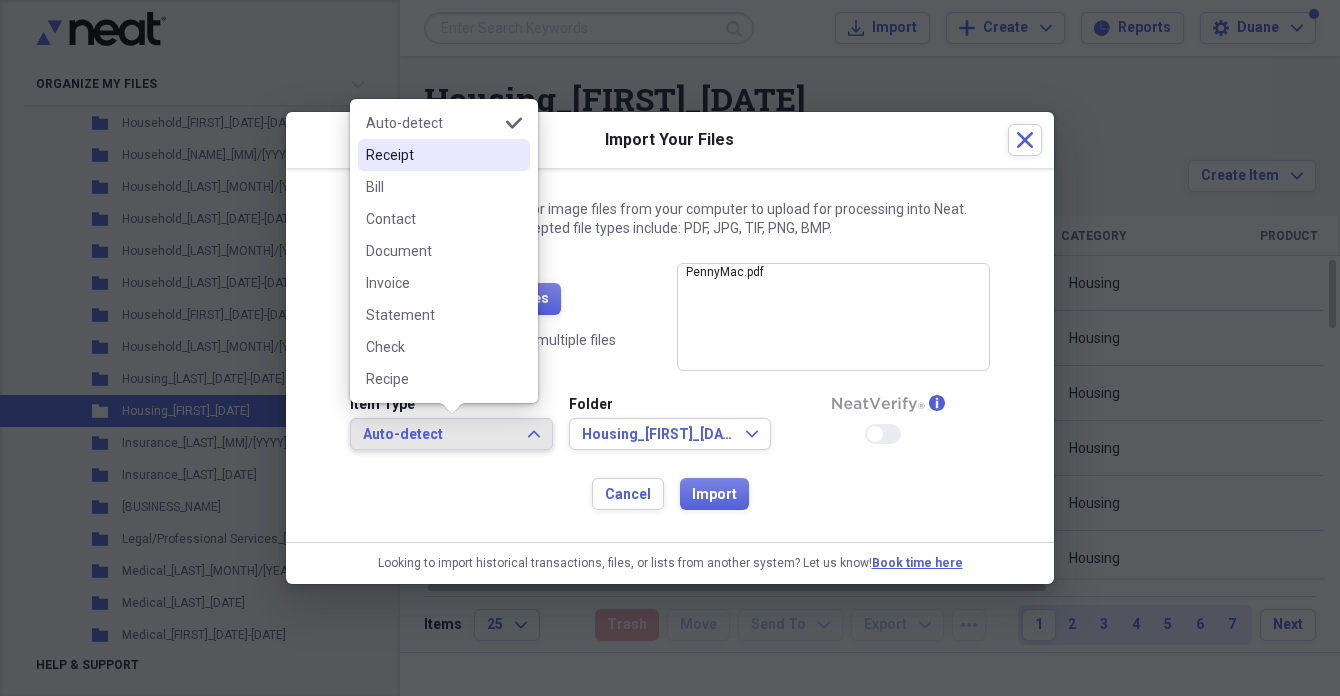 click on "Receipt" at bounding box center (432, 155) 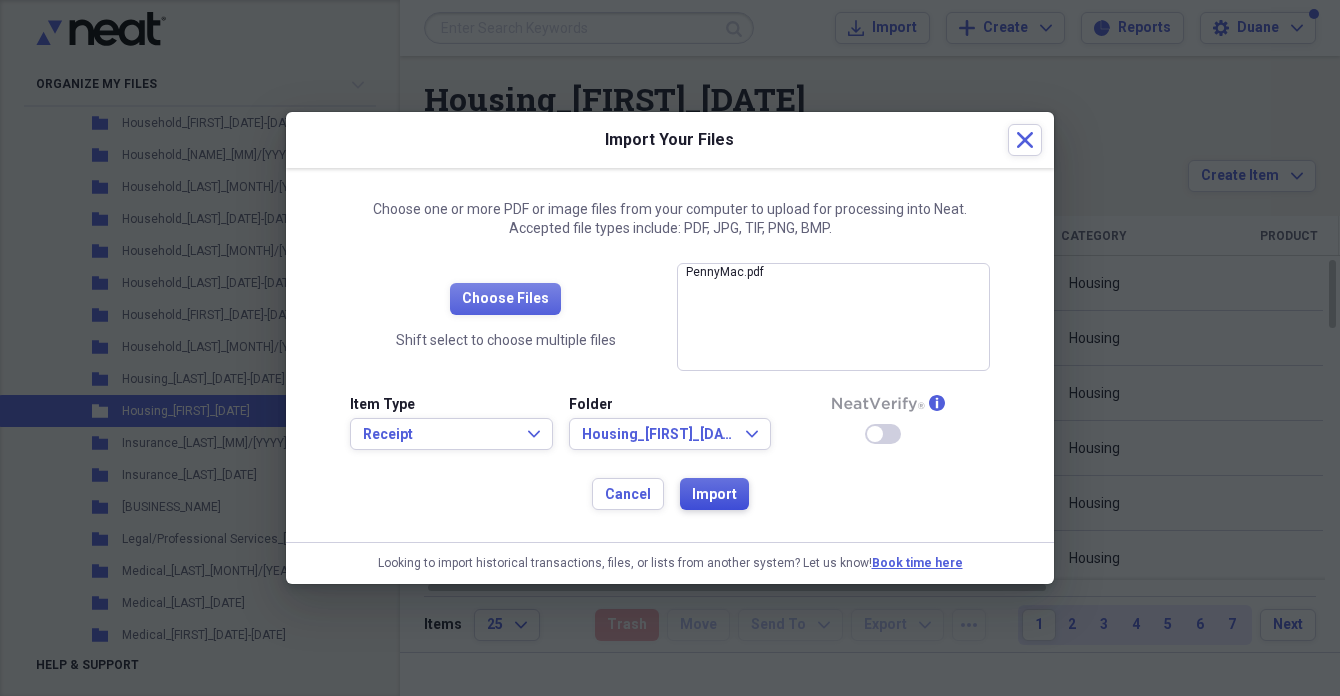 click on "Import" at bounding box center (714, 495) 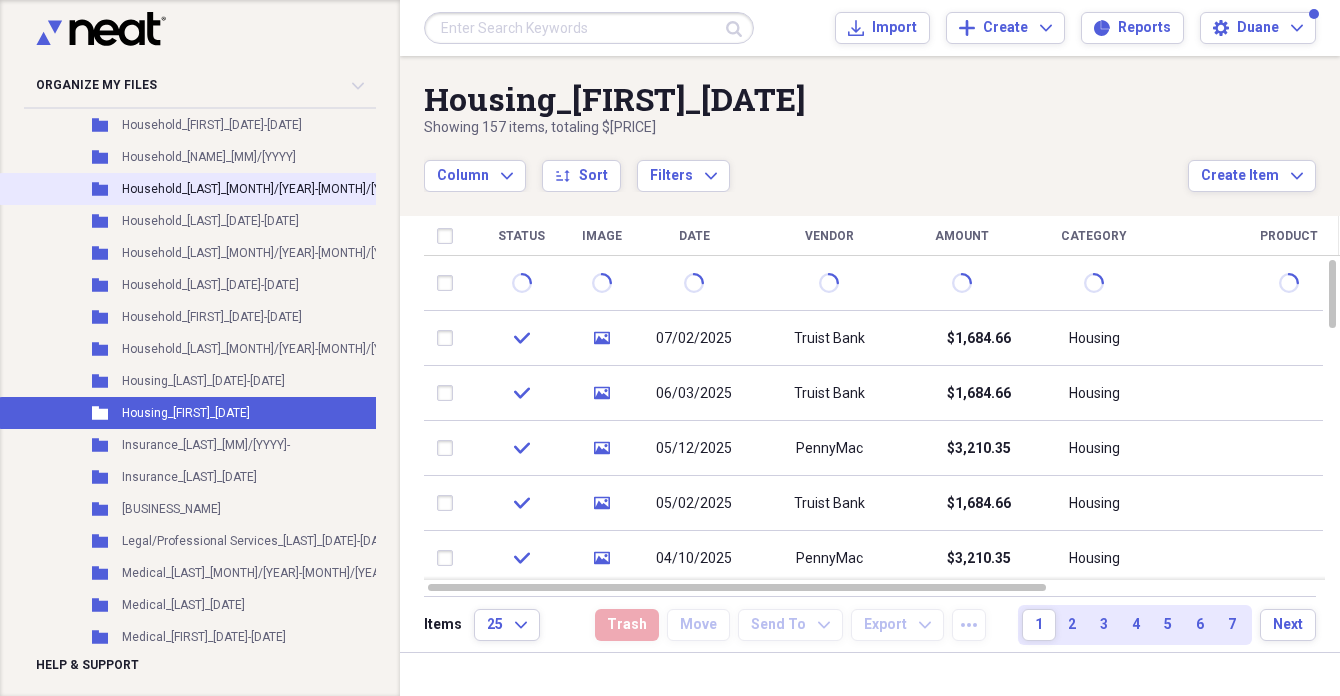 scroll, scrollTop: 3621, scrollLeft: 0, axis: vertical 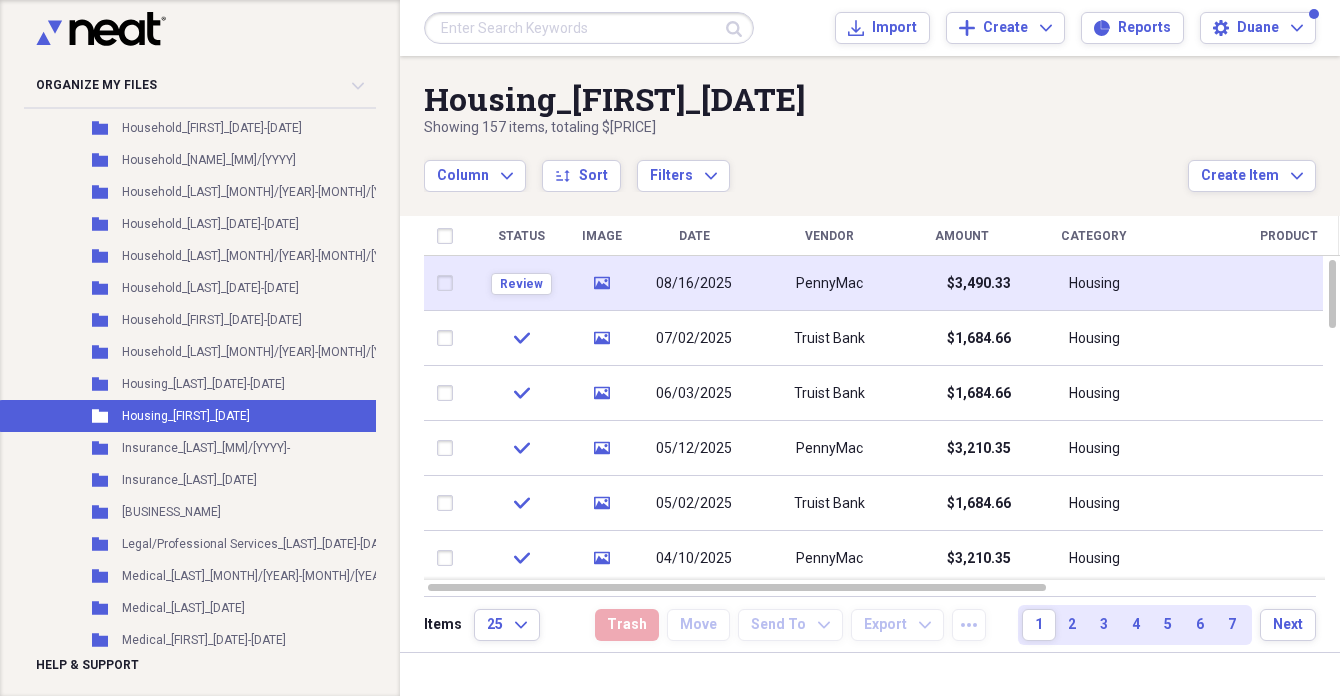 click on "08/16/2025" at bounding box center [694, 284] 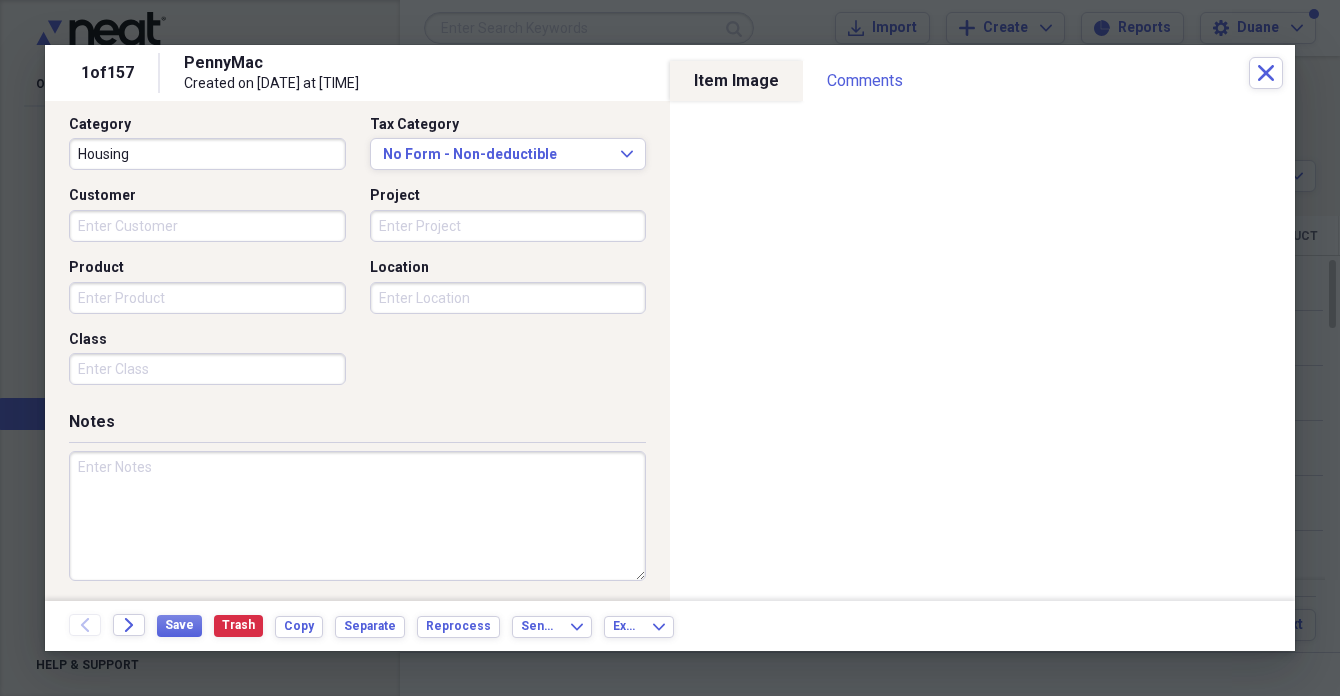 scroll, scrollTop: 514, scrollLeft: 0, axis: vertical 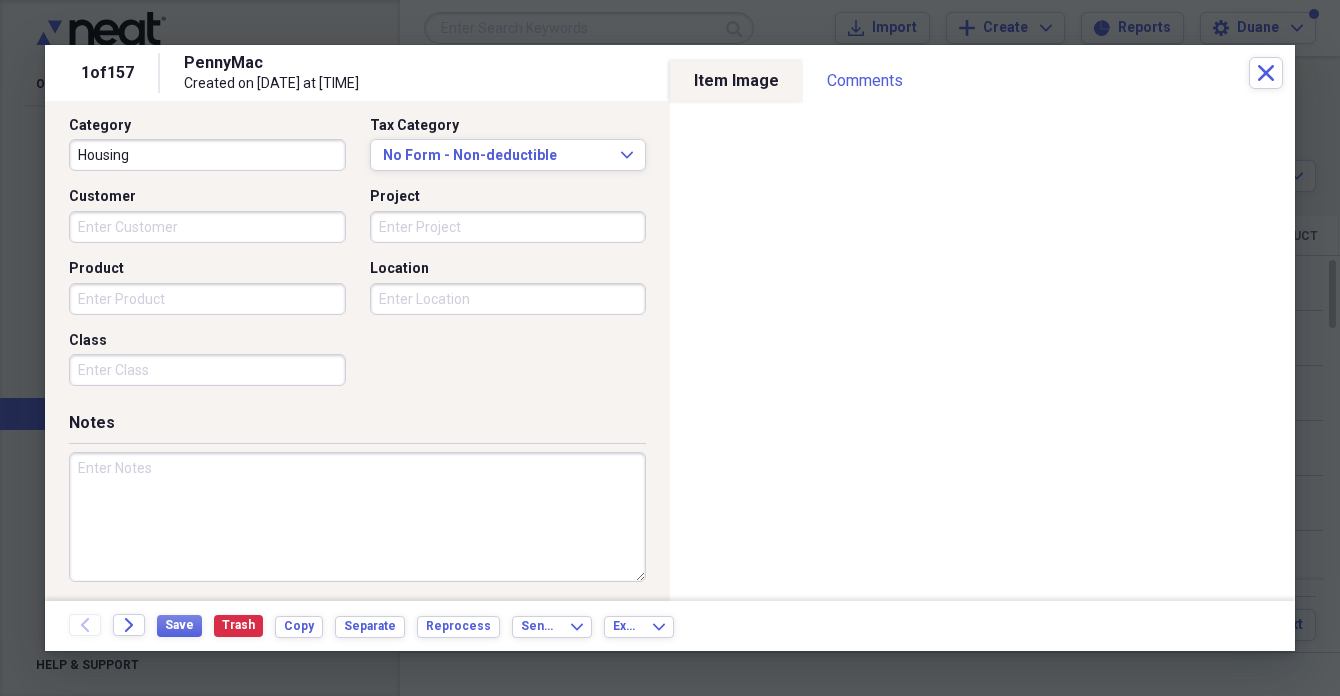 click at bounding box center [357, 517] 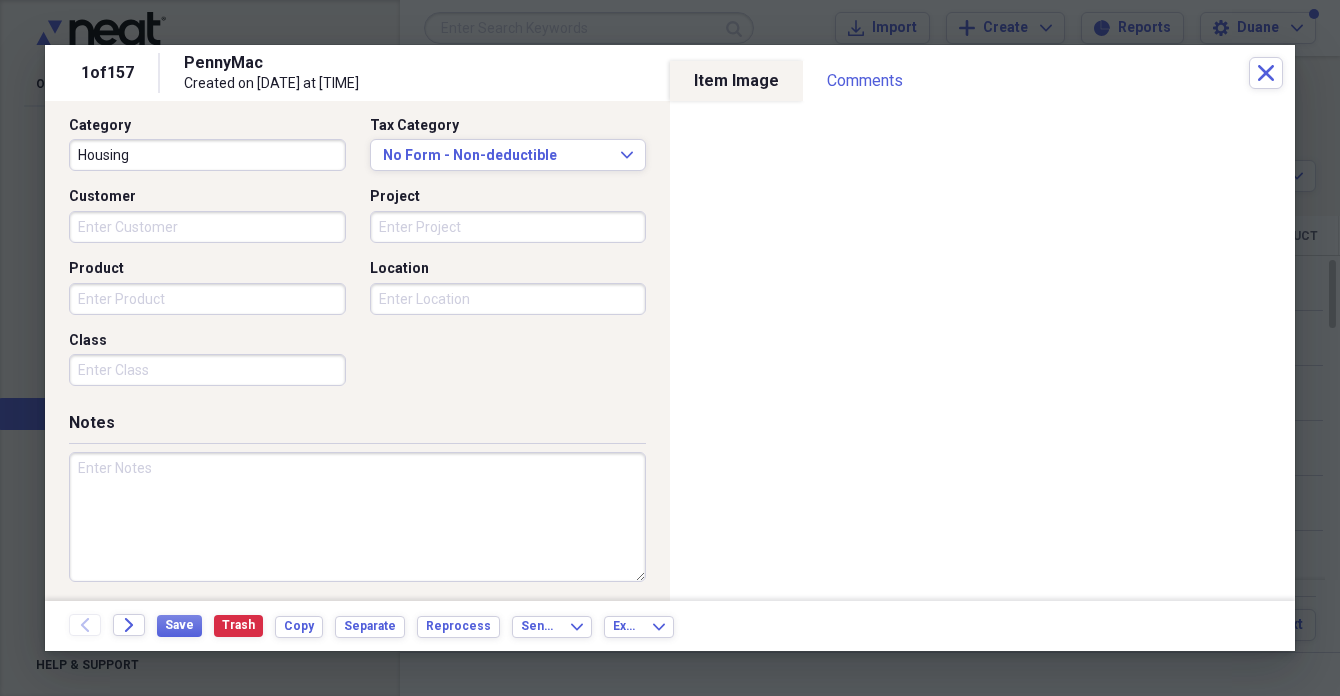 paste on "Due 1Aug; Sched 10Aug; Ent 8Jul; auto pay - [ADDRESS]" 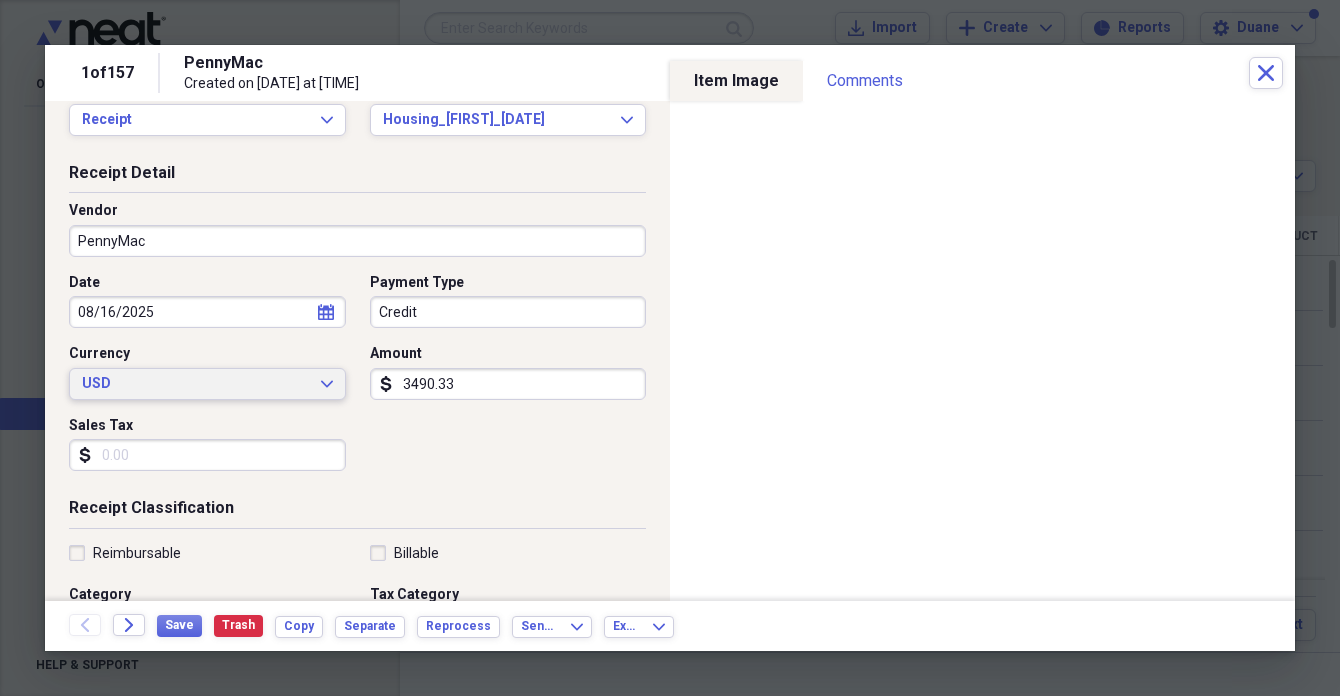 scroll, scrollTop: 51, scrollLeft: 0, axis: vertical 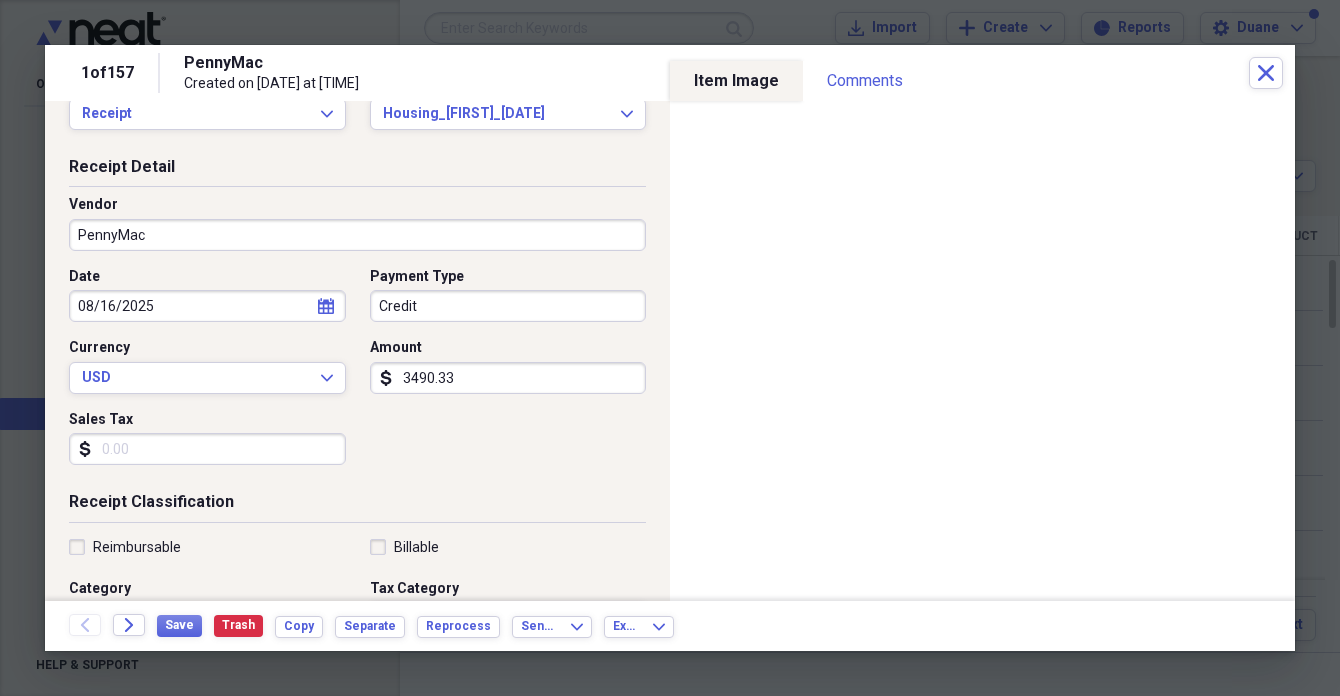 type on "Due 1Aug; Sched 10Aug; Ent 8Jul; auto pay - [ADDRESS]" 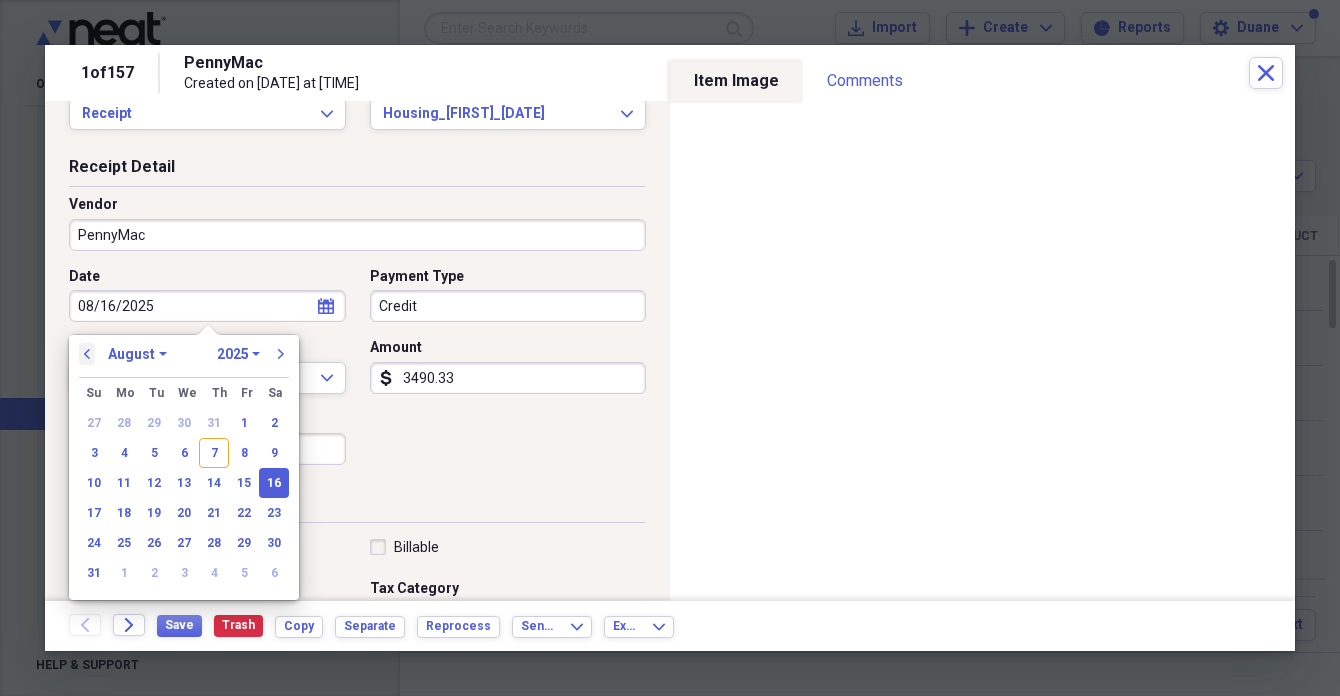 click on "previous" at bounding box center [87, 354] 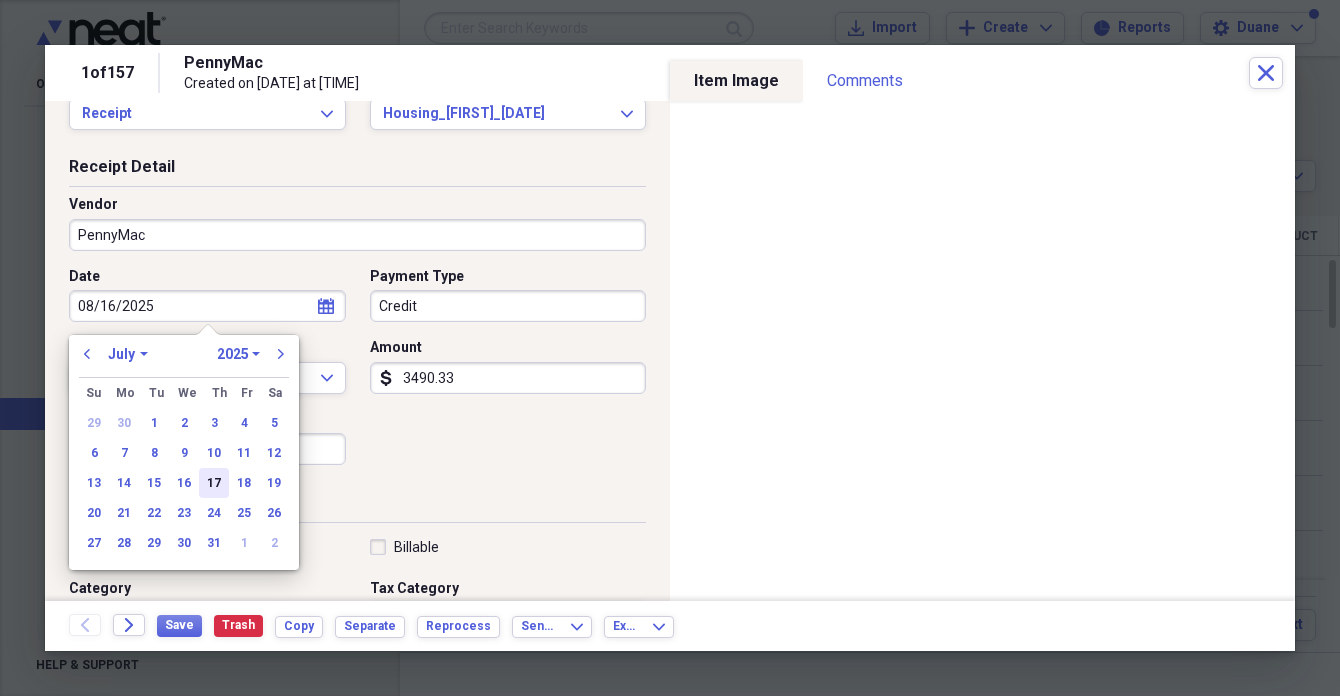 click on "17" at bounding box center (214, 483) 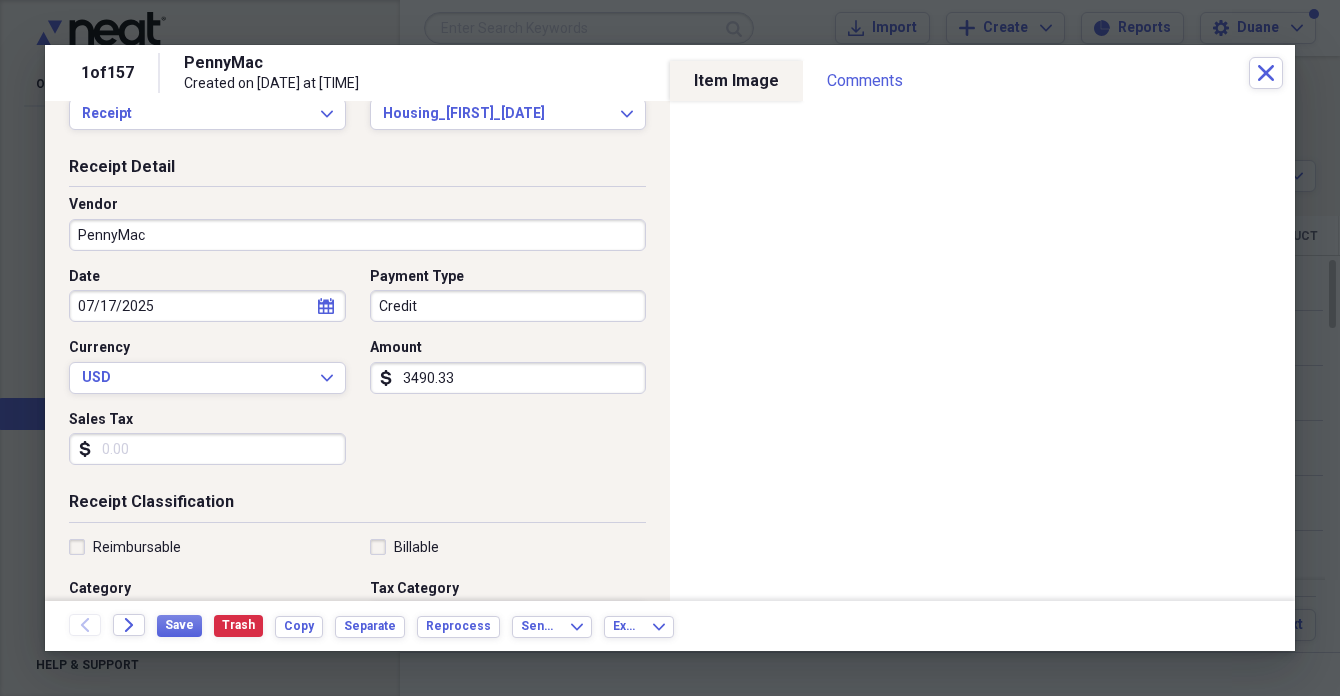 click on "3490.33" at bounding box center [508, 378] 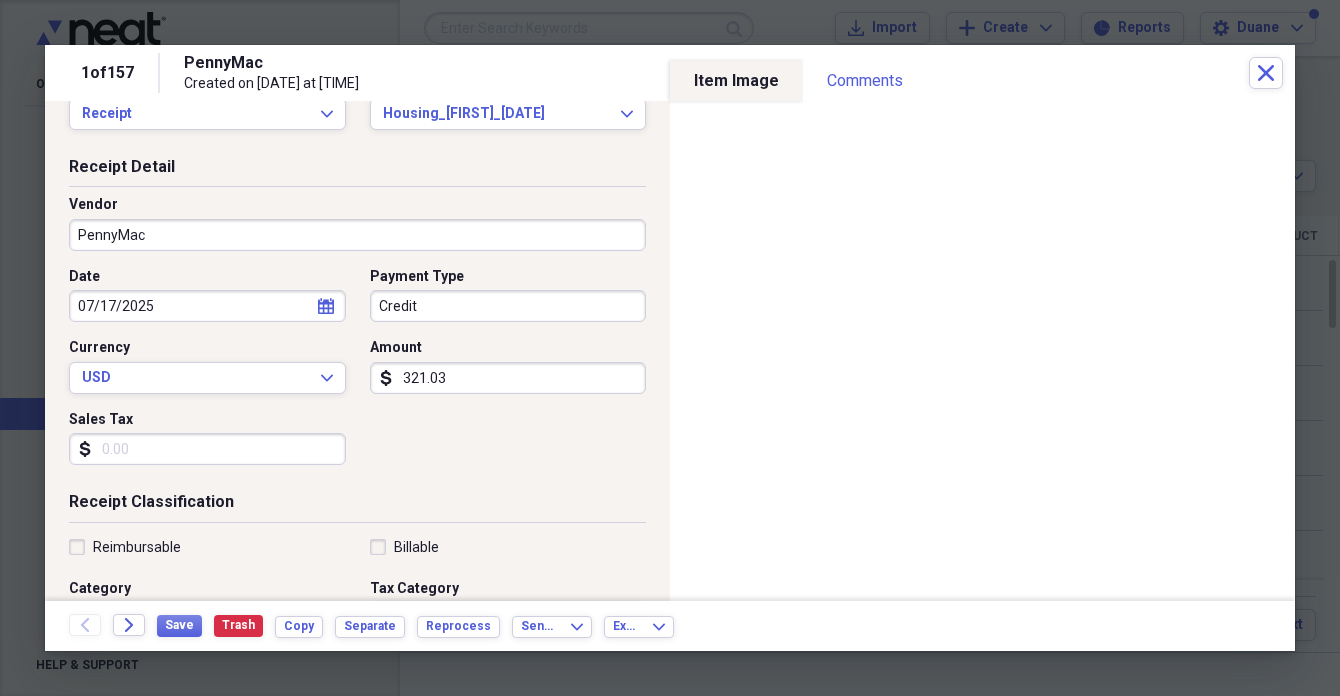 type on "3210.35" 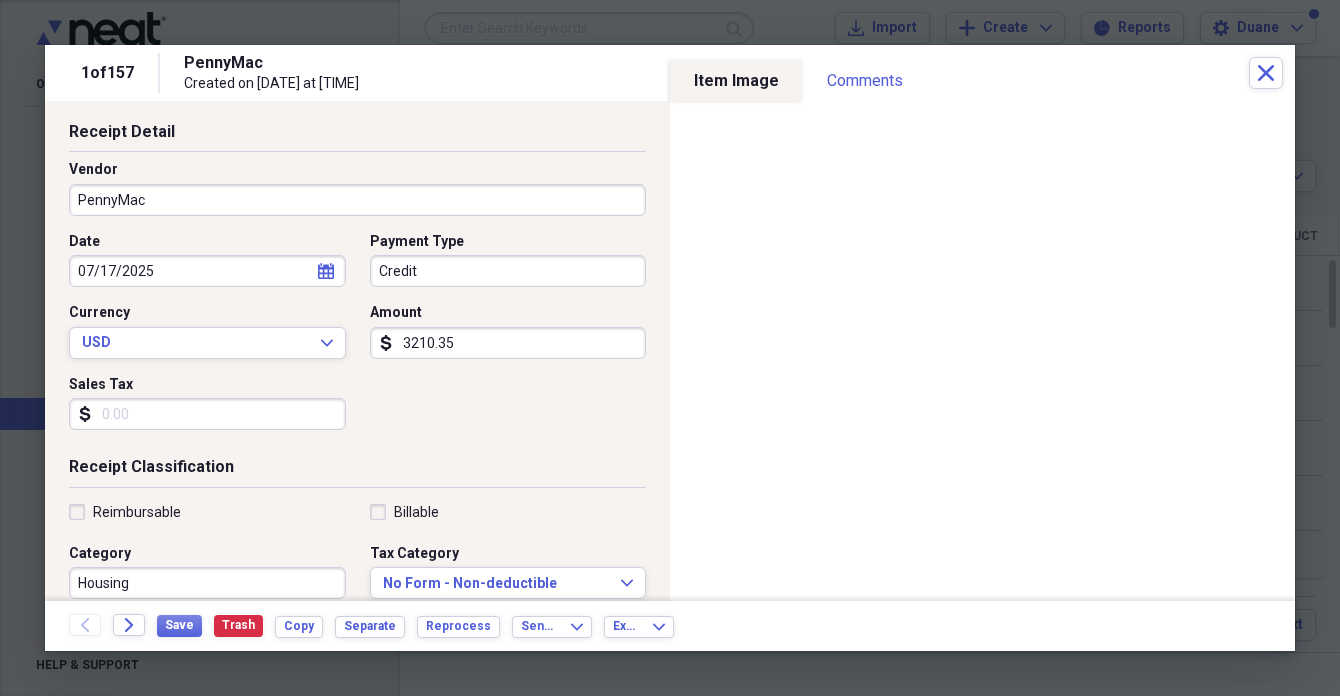 scroll, scrollTop: 97, scrollLeft: 0, axis: vertical 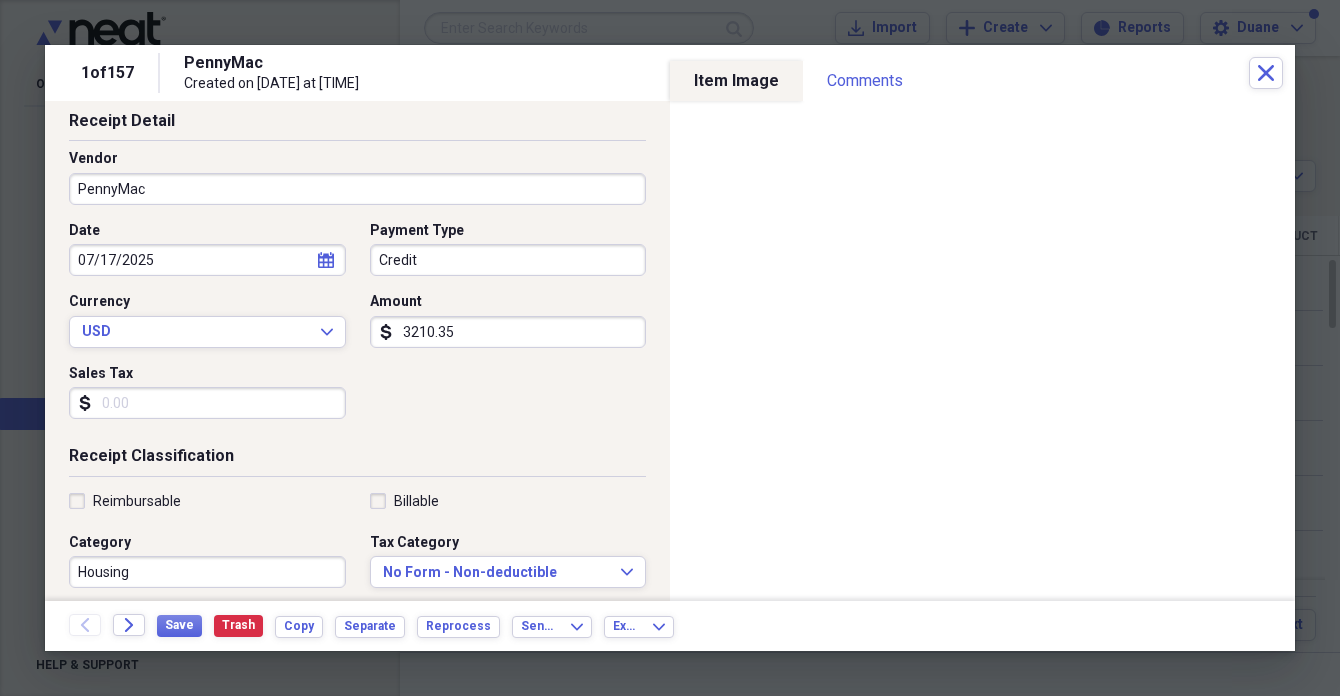 click on "Credit" at bounding box center [508, 260] 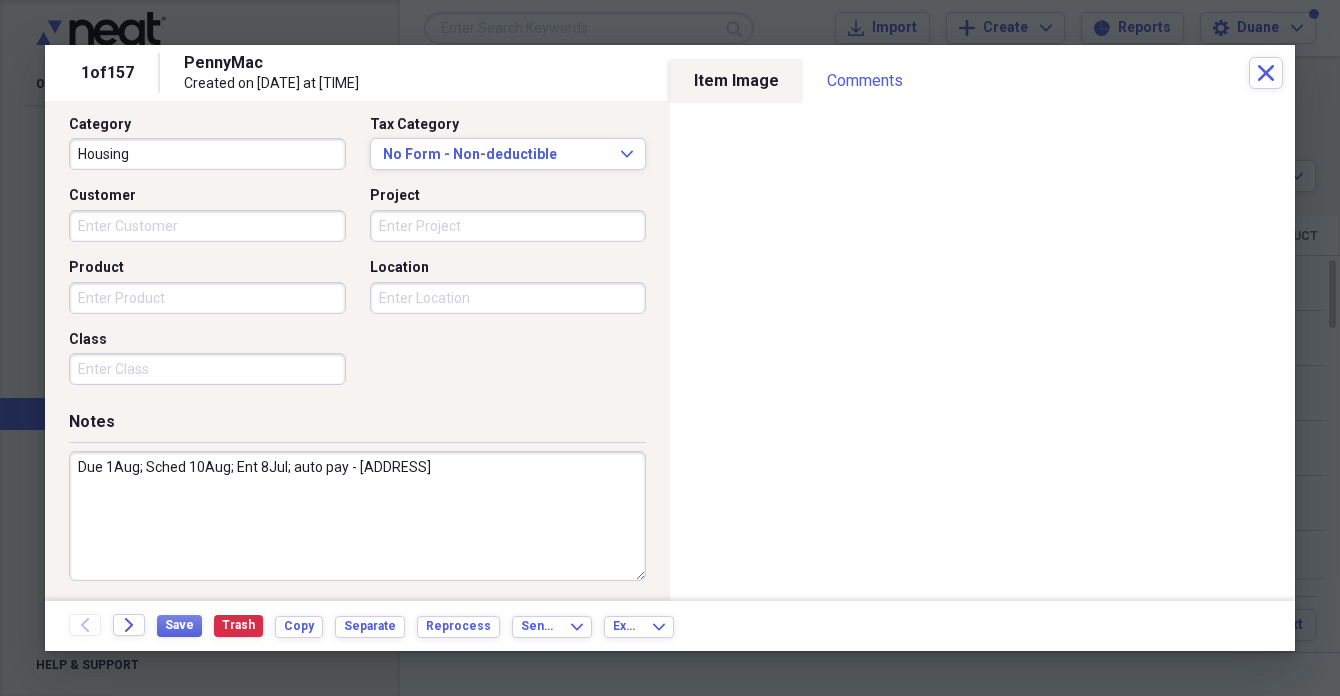 scroll, scrollTop: 514, scrollLeft: 0, axis: vertical 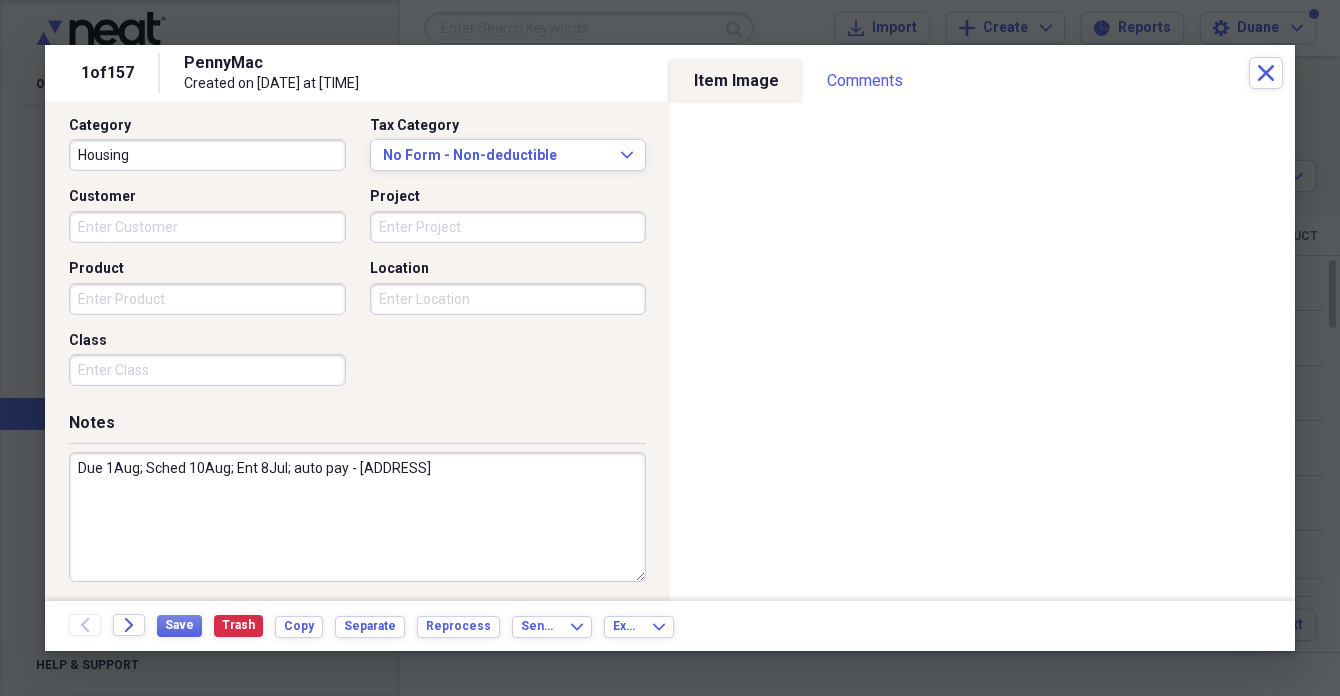 type on "Cash" 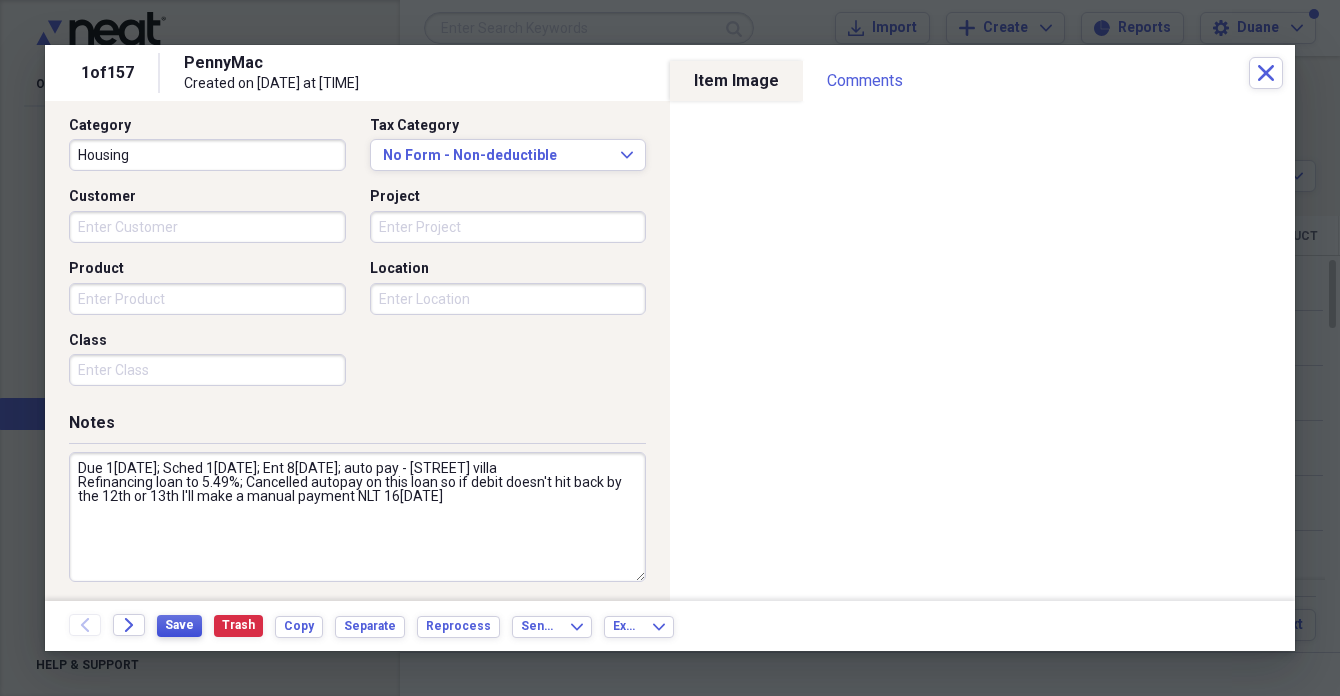 type on "Due 1[DATE]; Sched 1[DATE]; Ent 8[DATE]; auto pay - [STREET] villa
Refinancing loan to 5.49%; Cancelled autopay on this loan so if debit doesn't hit back by the 12th or 13th I'll make a manual payment NLT 16[DATE]" 